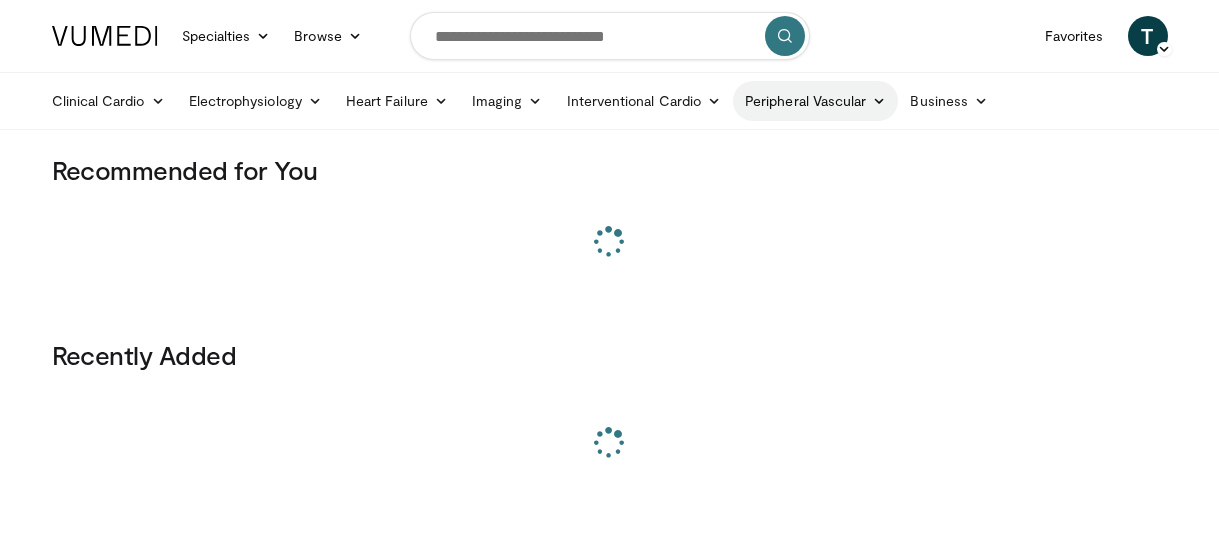 scroll, scrollTop: 0, scrollLeft: 0, axis: both 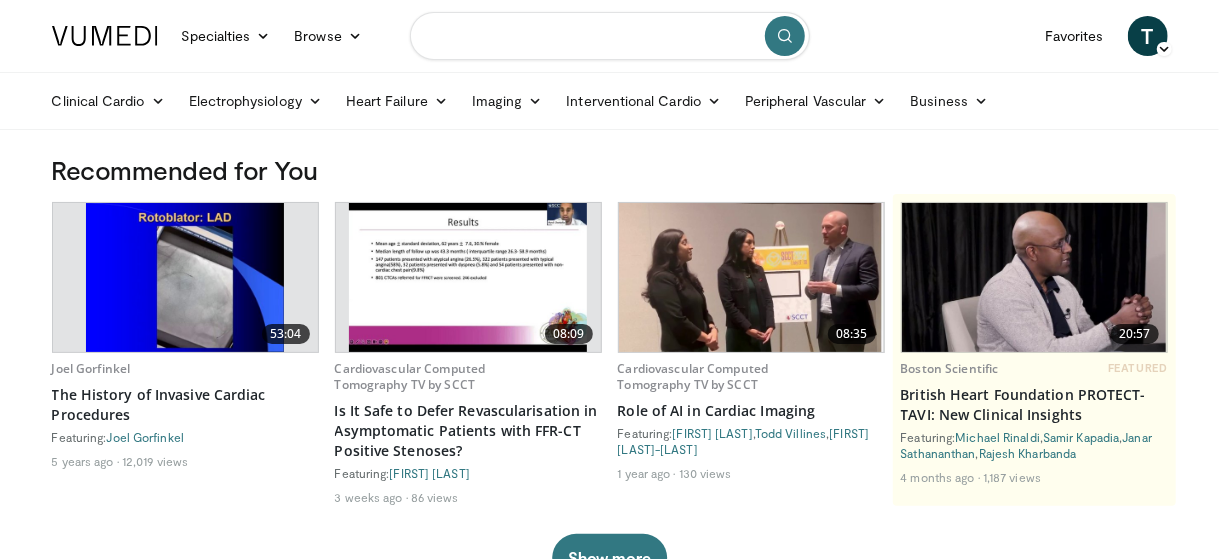 click at bounding box center [610, 36] 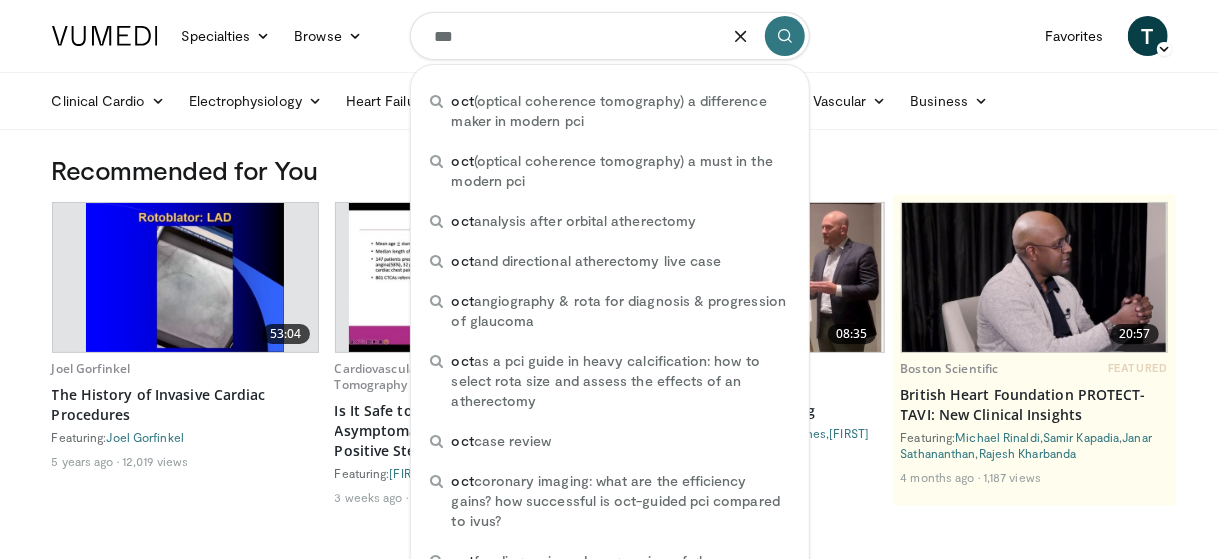 type on "***" 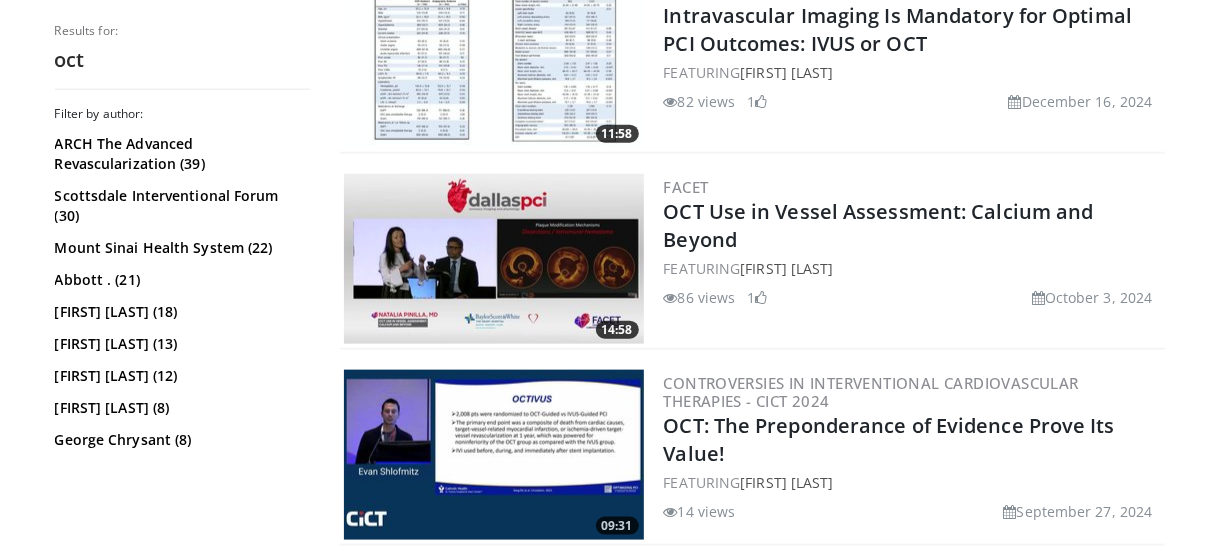 scroll, scrollTop: 1100, scrollLeft: 0, axis: vertical 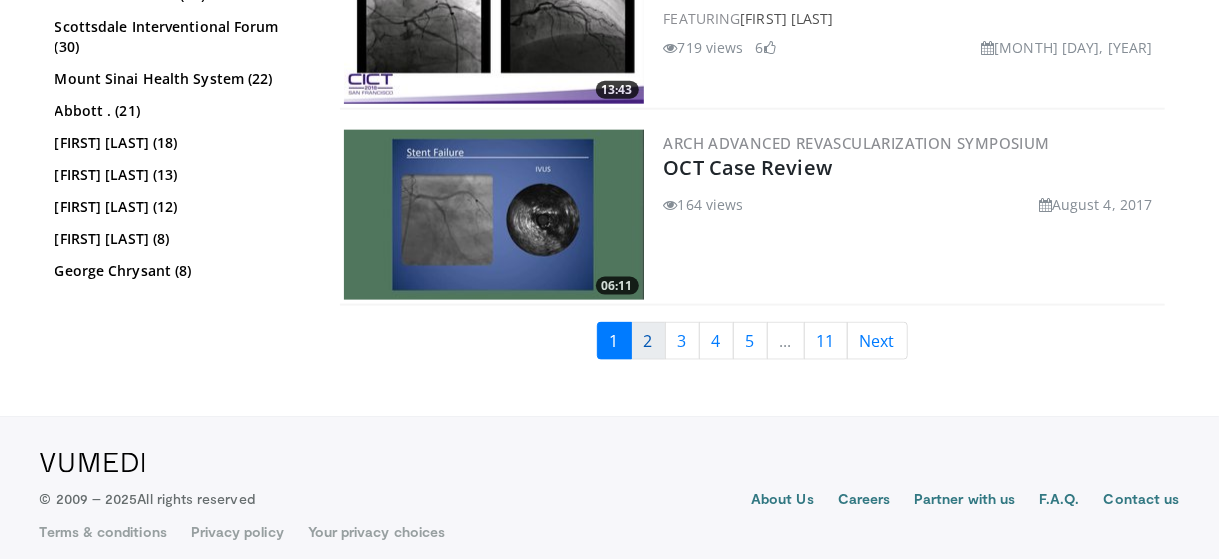 click on "2" at bounding box center (648, 341) 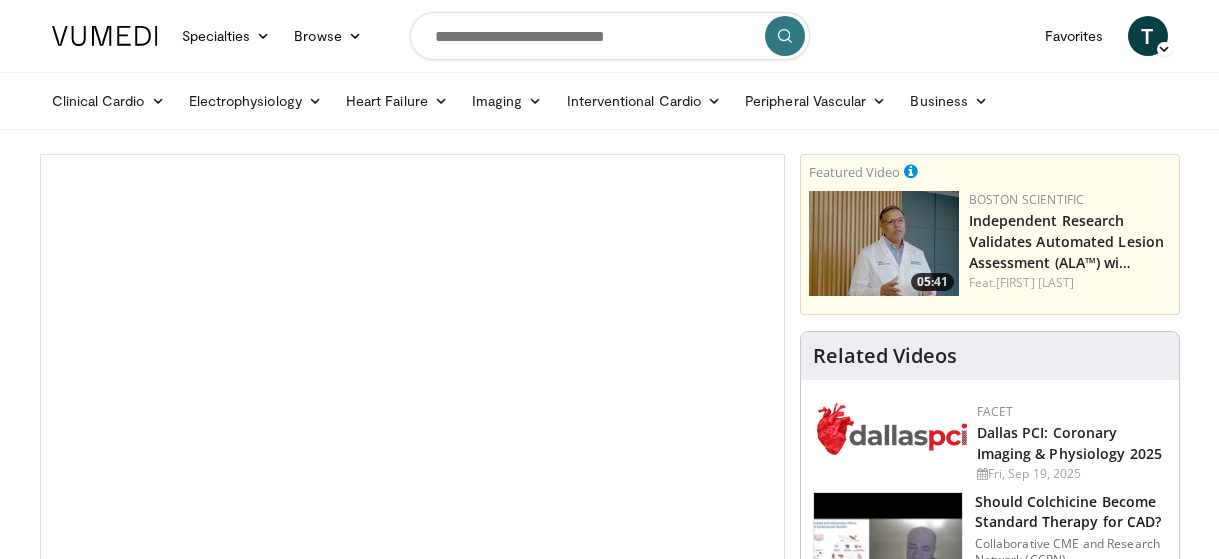scroll, scrollTop: 0, scrollLeft: 0, axis: both 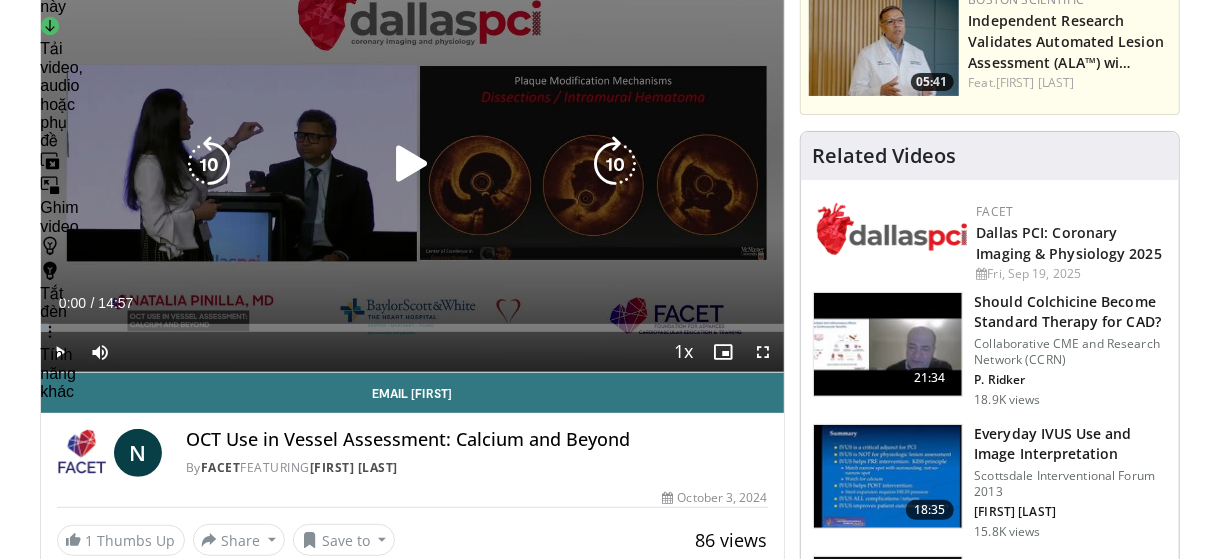 click at bounding box center [412, 164] 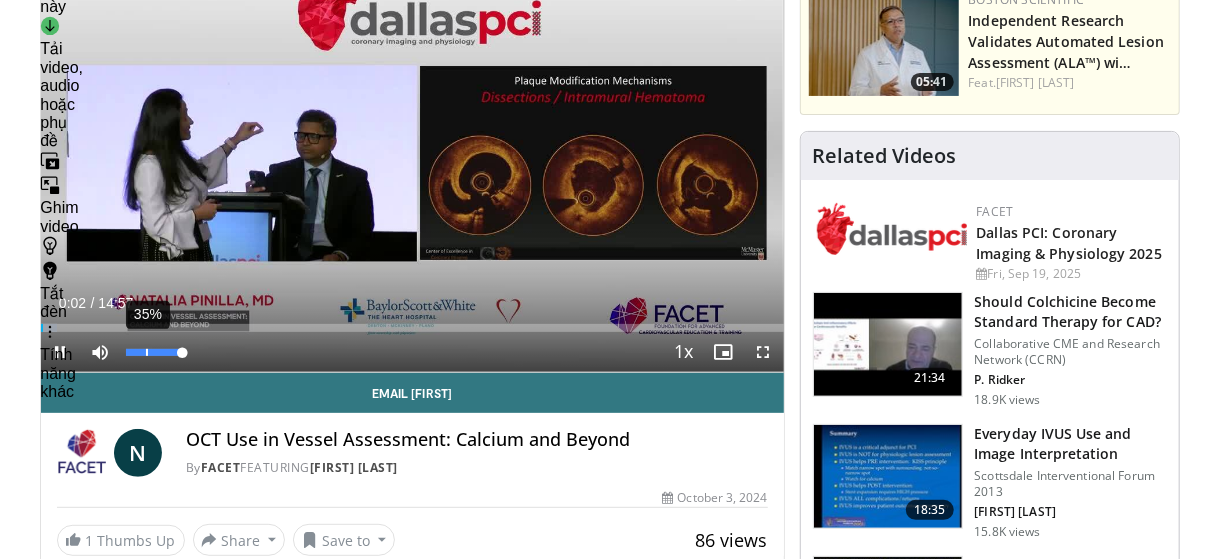 click on "35%" at bounding box center [154, 352] 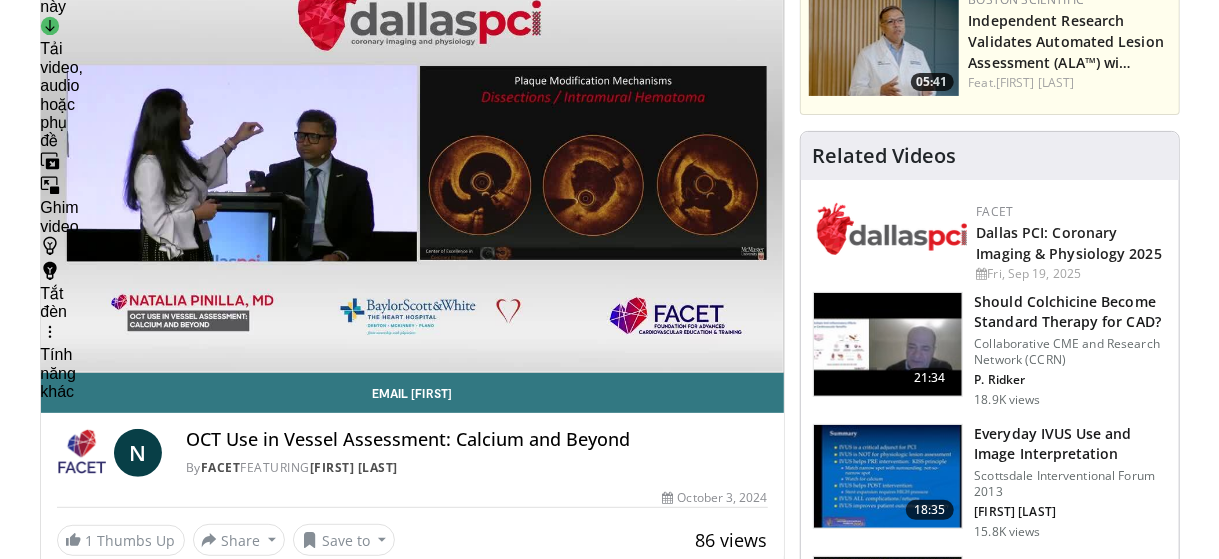 click on "86 views
October 3, 2024" at bounding box center (412, 498) 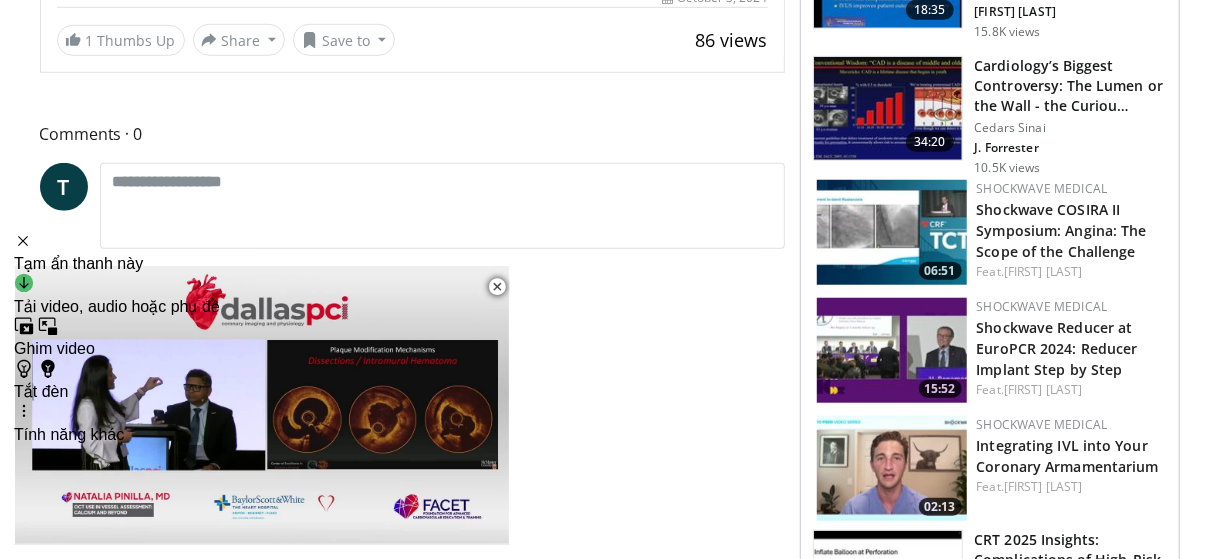scroll, scrollTop: 0, scrollLeft: 0, axis: both 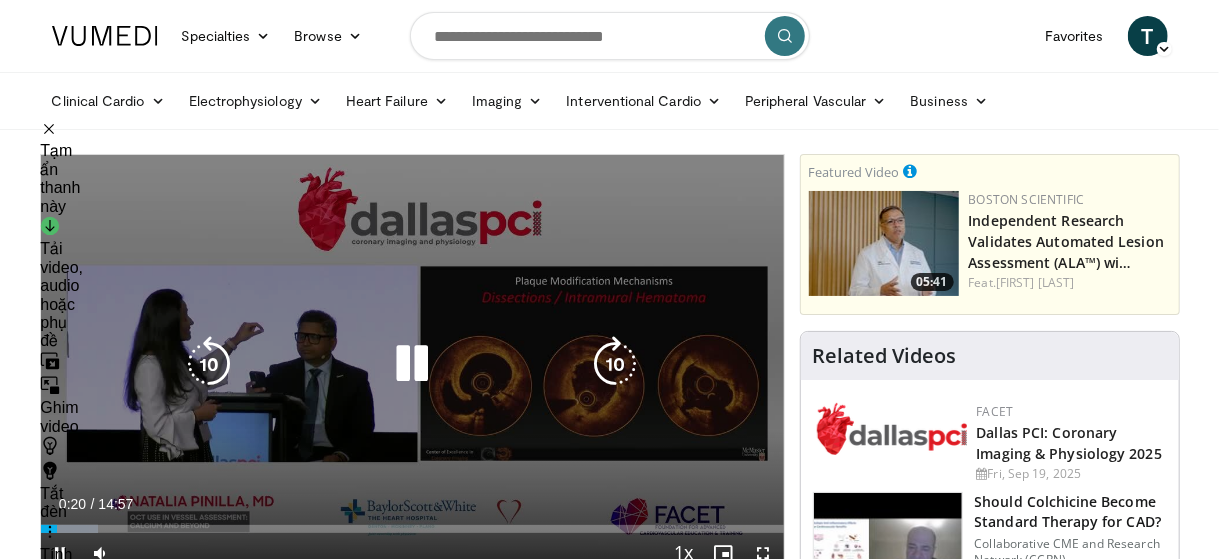 click at bounding box center [412, 364] 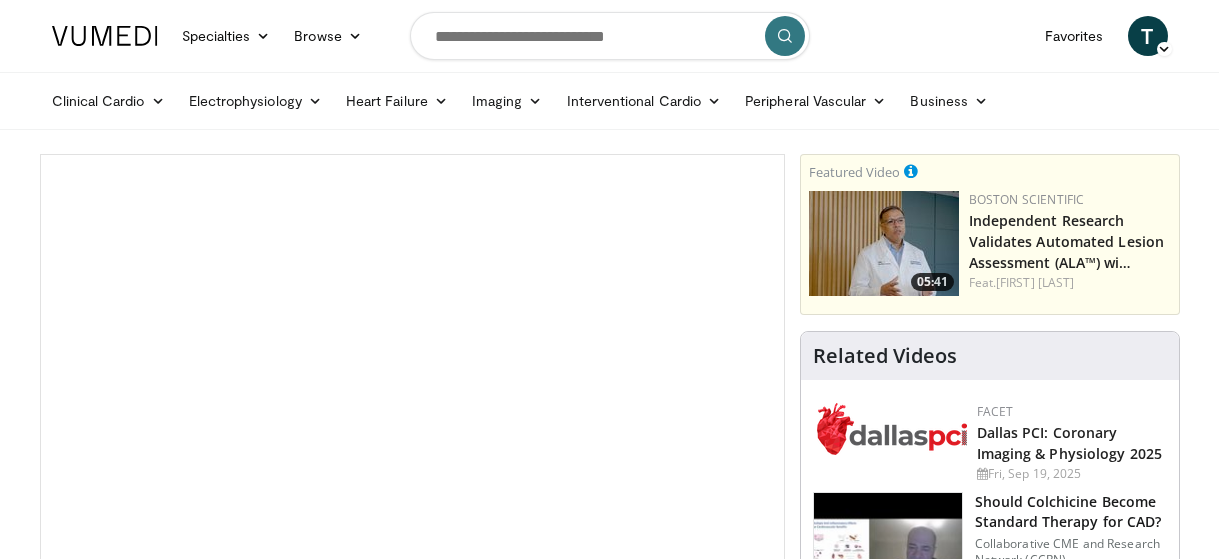 scroll, scrollTop: 0, scrollLeft: 0, axis: both 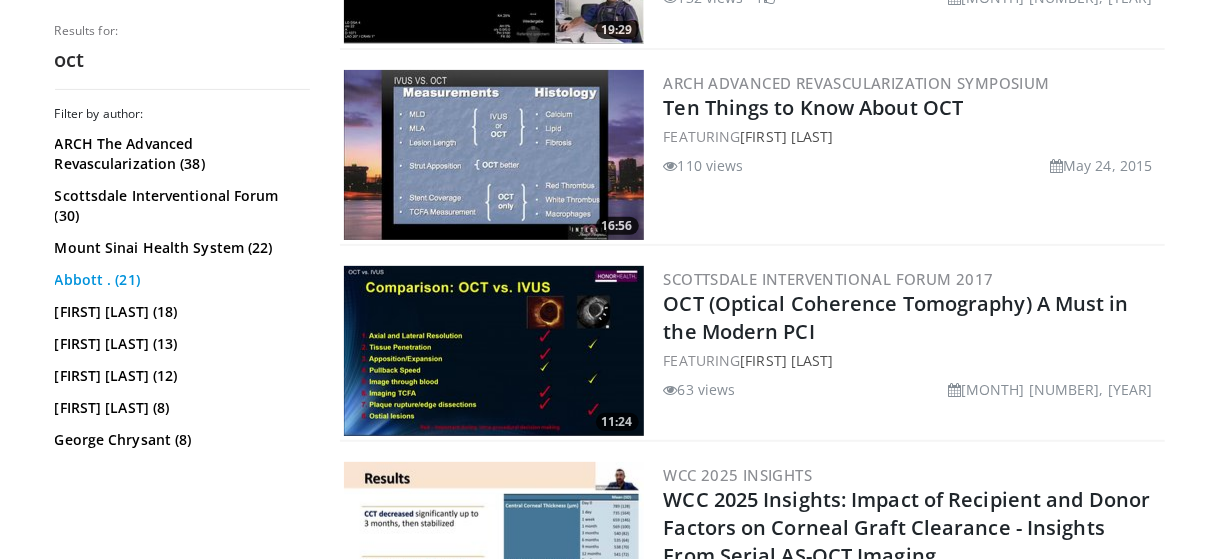 drag, startPoint x: 852, startPoint y: 107, endPoint x: 282, endPoint y: 261, distance: 590.43713 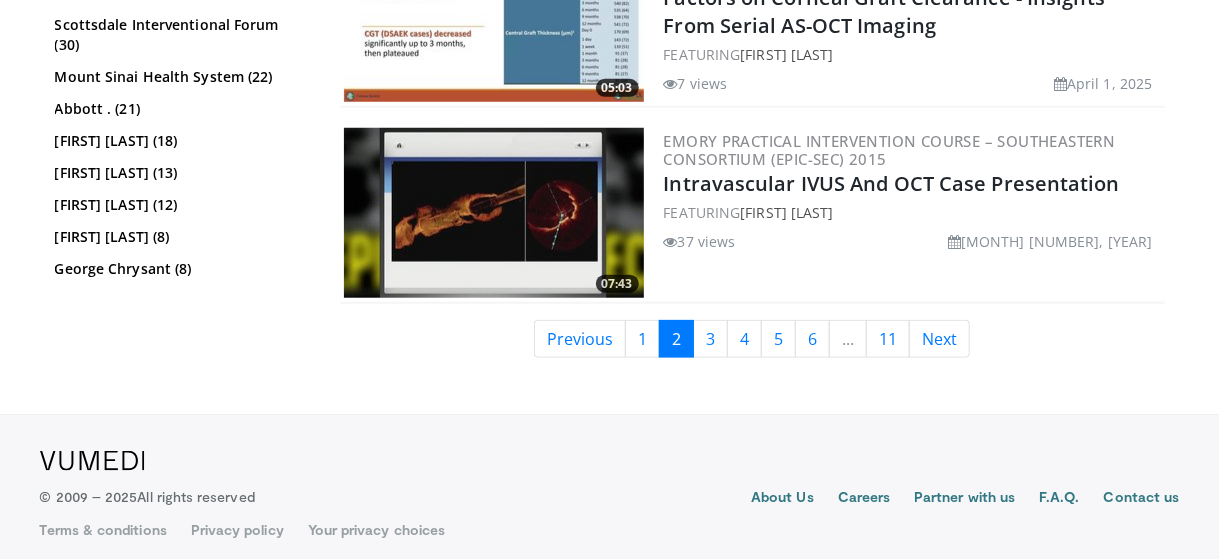 scroll, scrollTop: 4440, scrollLeft: 0, axis: vertical 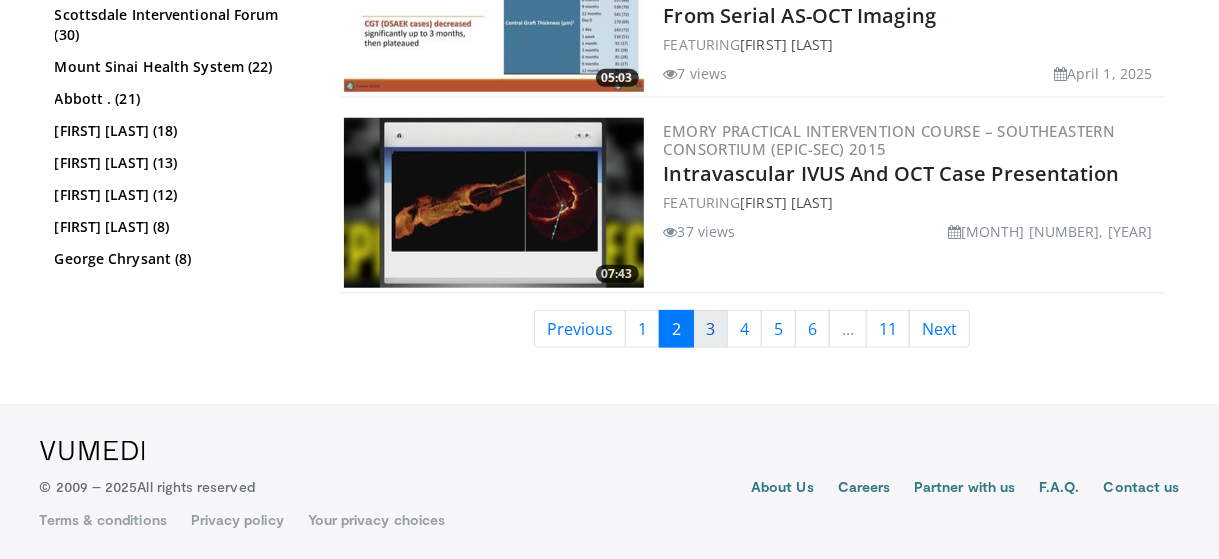 click on "3" at bounding box center [710, 329] 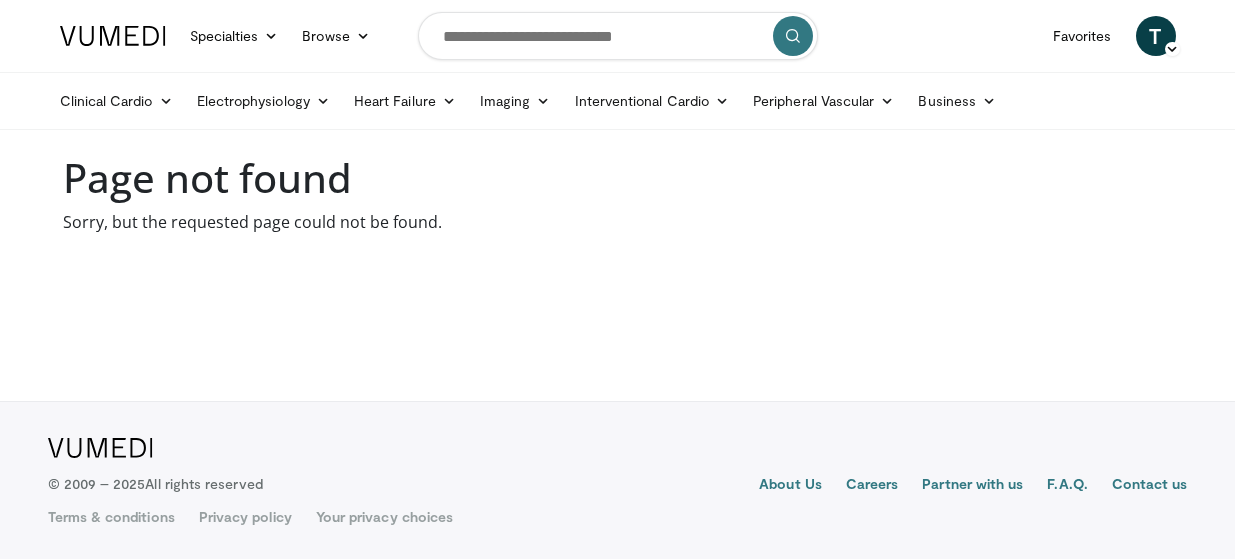 scroll, scrollTop: 0, scrollLeft: 0, axis: both 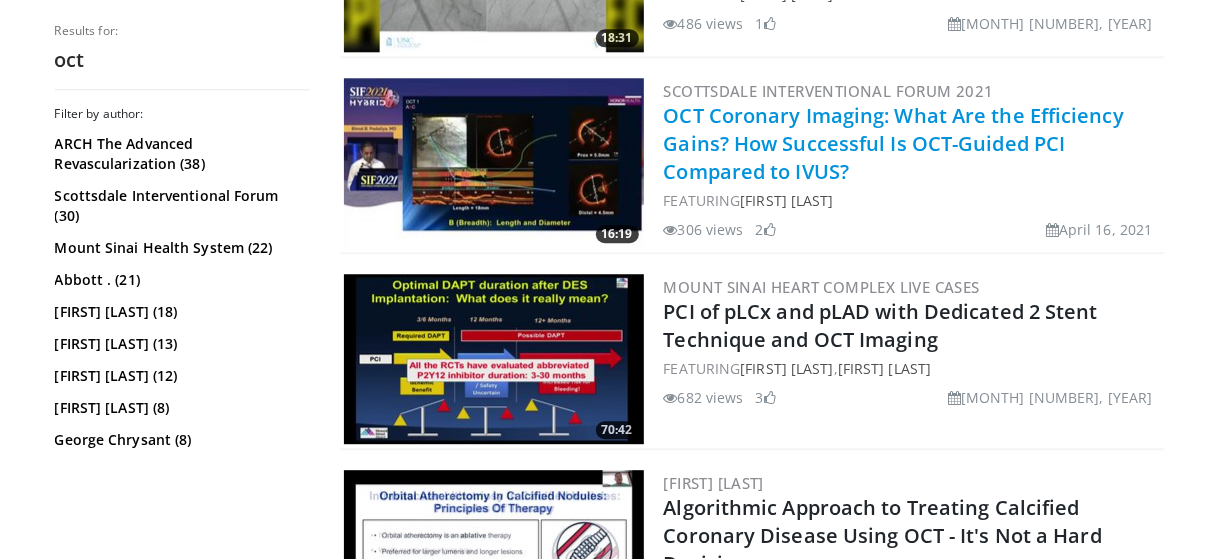 click on "OCT Coronary Imaging: What Are the Efficiency Gains? How Successful Is OCT-Guided PCI Compared to IVUS?" at bounding box center [894, 143] 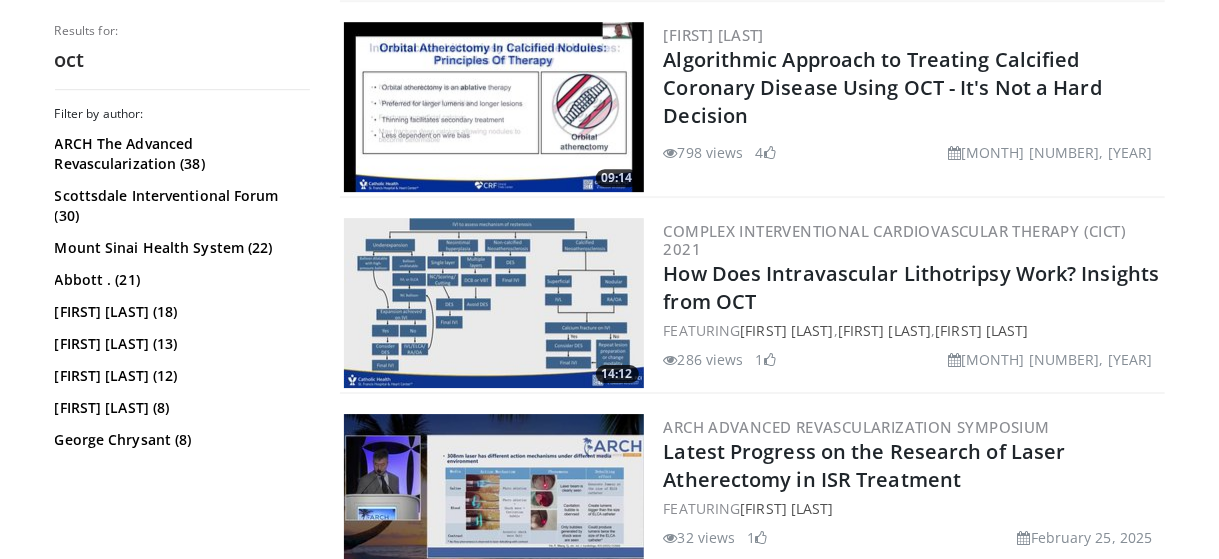 scroll, scrollTop: 3000, scrollLeft: 0, axis: vertical 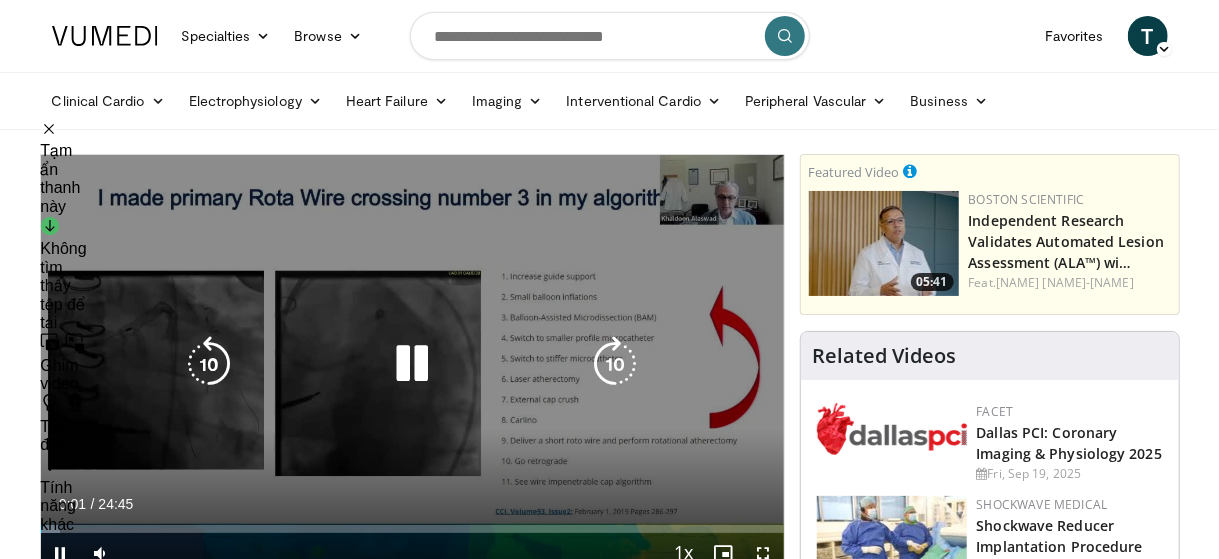 click at bounding box center [412, 364] 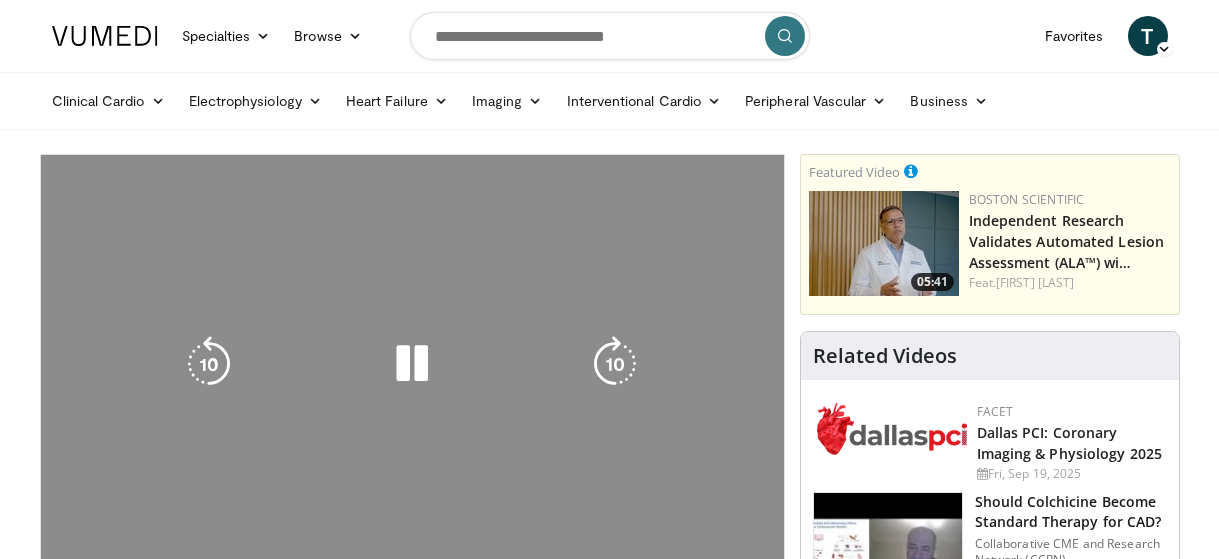 scroll, scrollTop: 0, scrollLeft: 0, axis: both 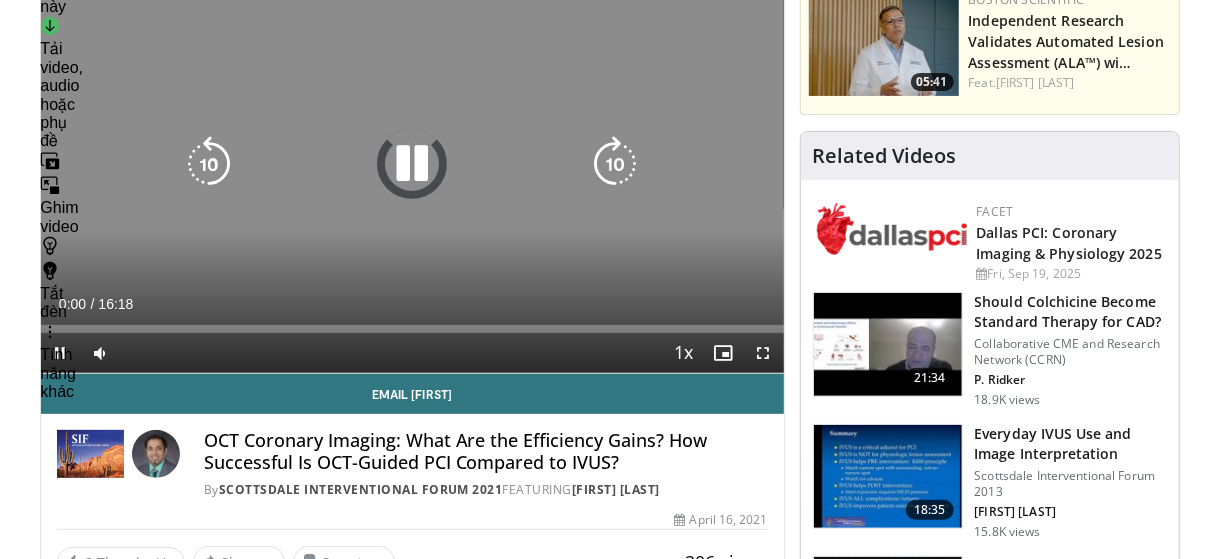 click at bounding box center [412, 164] 